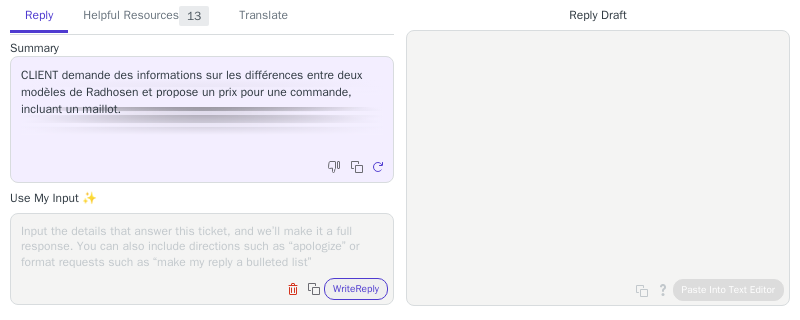 scroll, scrollTop: 0, scrollLeft: 0, axis: both 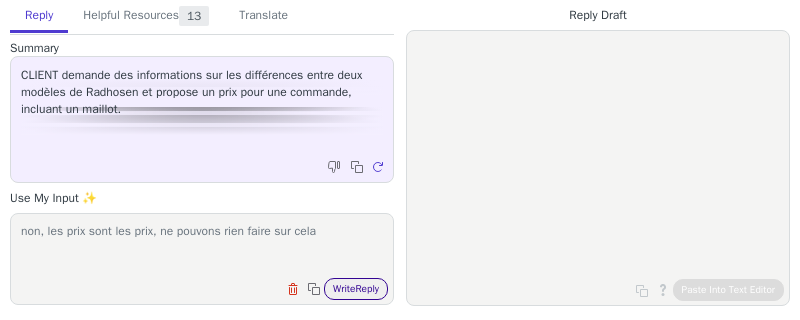 type on "non, les prix sont les prix, ne pouvons rien faire sur cela" 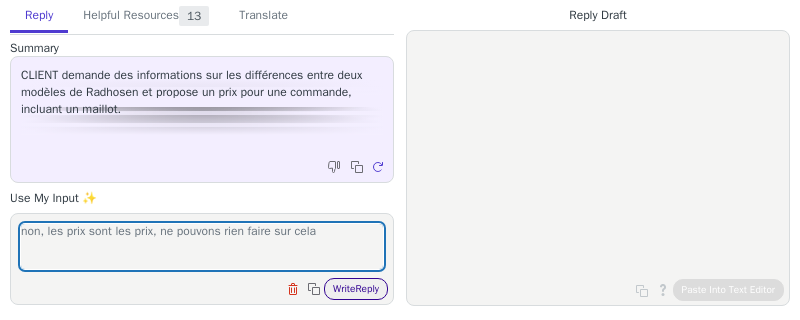 click on "Write  Reply" at bounding box center (356, 289) 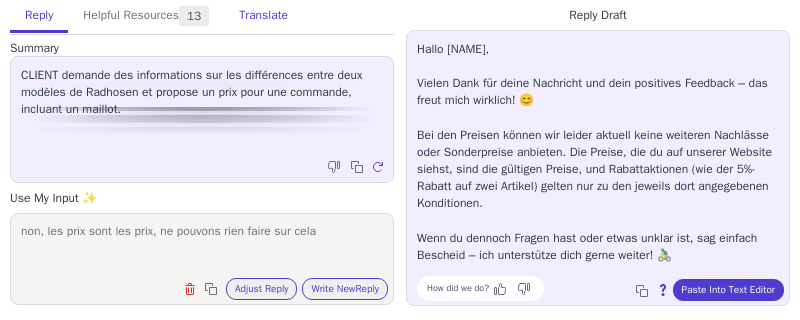 click on "Translate" at bounding box center (263, 16) 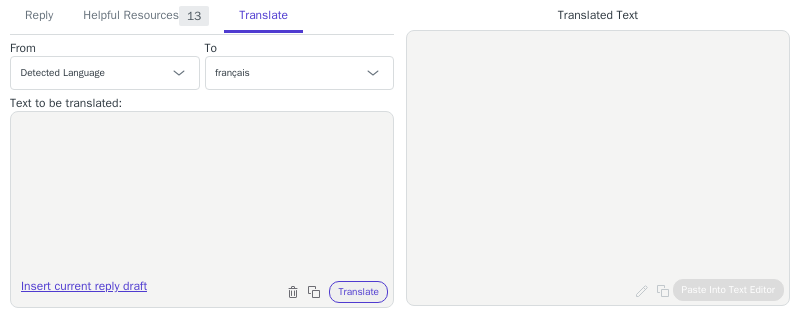 click on "Insert current reply draft" at bounding box center (84, 290) 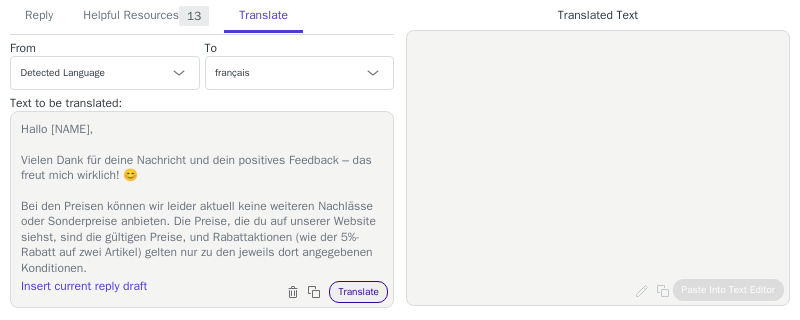 click on "Translate" at bounding box center (358, 292) 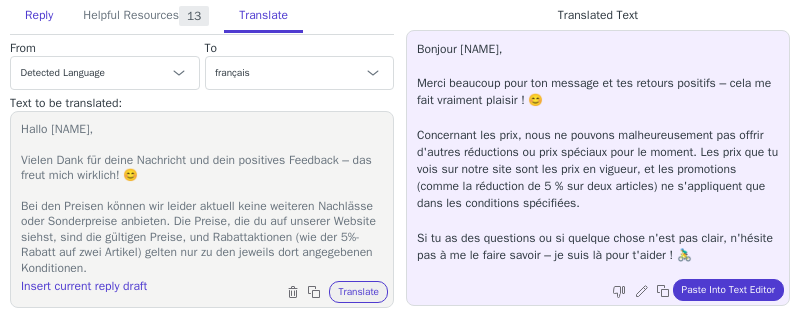 drag, startPoint x: 38, startPoint y: 24, endPoint x: 125, endPoint y: 38, distance: 88.11924 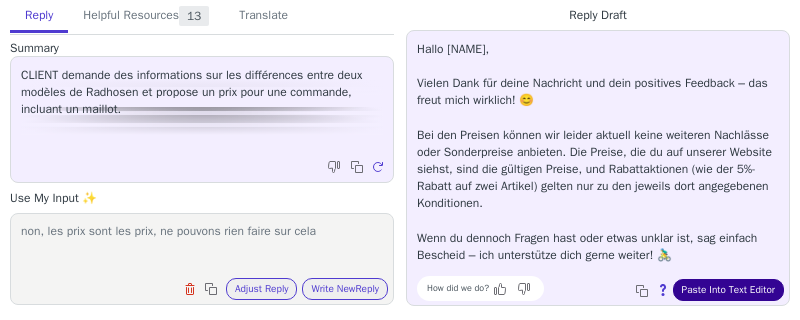 click on "Paste Into Text Editor" at bounding box center [728, 290] 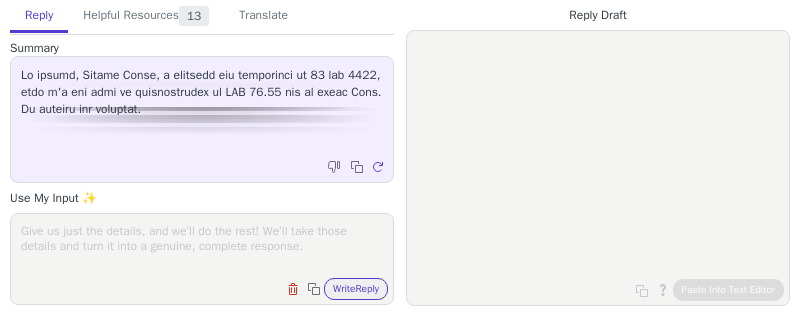 scroll, scrollTop: 0, scrollLeft: 0, axis: both 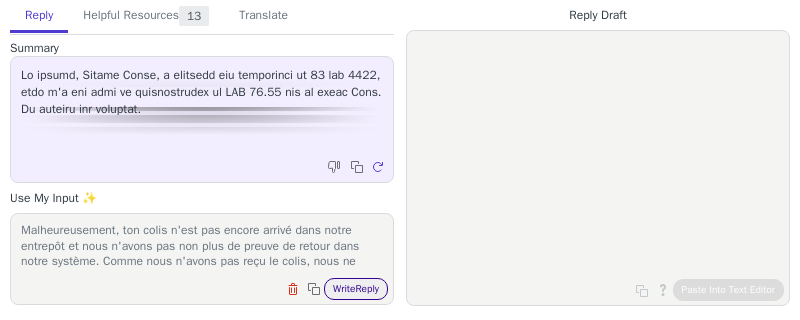 type on "Bonjour [FIRST] [LAST],
Merci pour ton message. Je suis désolé d'apprendre que tu n'as pas encore reçu le montant pour les casquettes retournées – c'est certainement décevant.
Malheureusement, ton colis n'est pas encore arrivé dans notre entrepôt et nous n'avons pas non plus de preuve de retour dans notre système. Comme nous n'avons pas reçu le colis, nous ne pouvons malheureusement pas procéder au remboursement. Tu peux consulter nos conditions de retour dans notre FAQ, où il est expliqué comment effectuer un retour correctement afin qu'il soit enregistré dans le système.
Je te conseille de contacter directement le service de livraison avec lequel tu as expédié le colis – c'est le seul moyen de savoir où se trouve actuellement ton colis. Dès que nous recevrons le retour, nous nous occuperons immédiatement de ton remboursement. 🙂
Je reste à ta disposition pour toute autre question !" 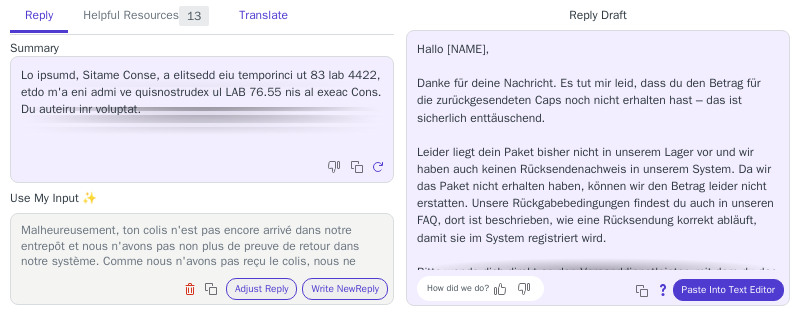 click on "Translate" at bounding box center [263, 16] 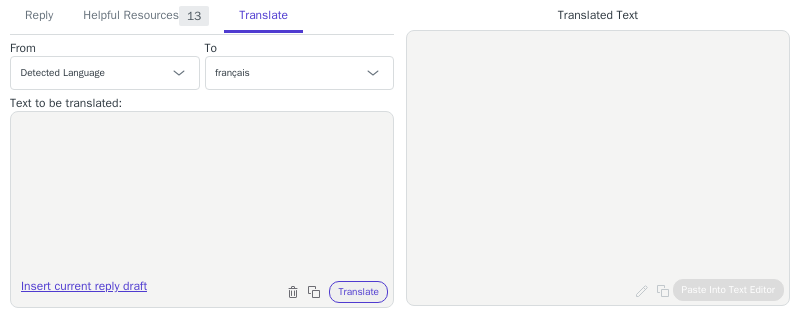 click on "Insert current reply draft" at bounding box center (84, 290) 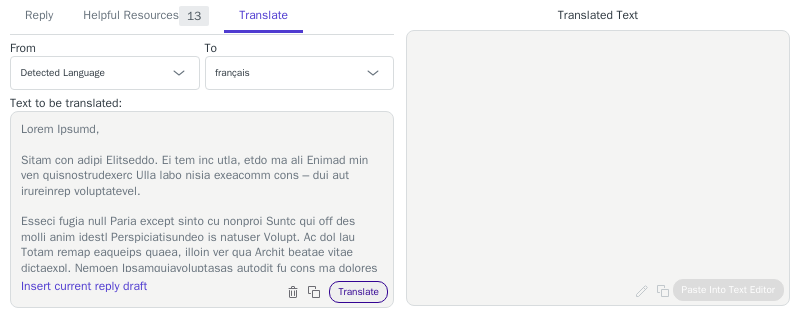 click on "Translate" at bounding box center (358, 292) 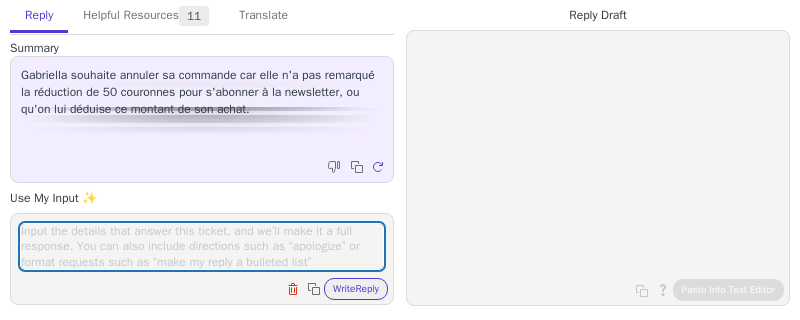 click at bounding box center (202, 246) 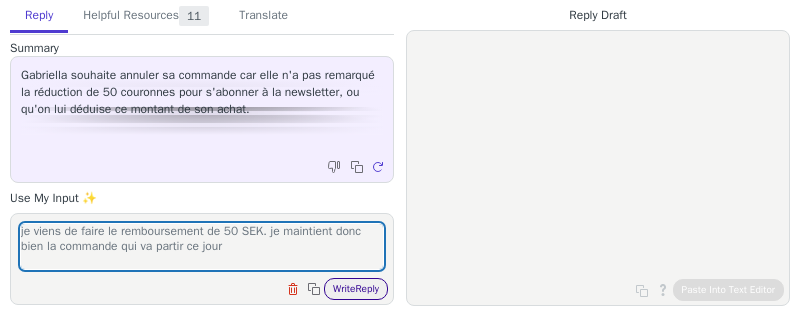 type on "je viens de faire le remboursement de 50 SEK. je maintient donc bien la commande qui va partir ce jour" 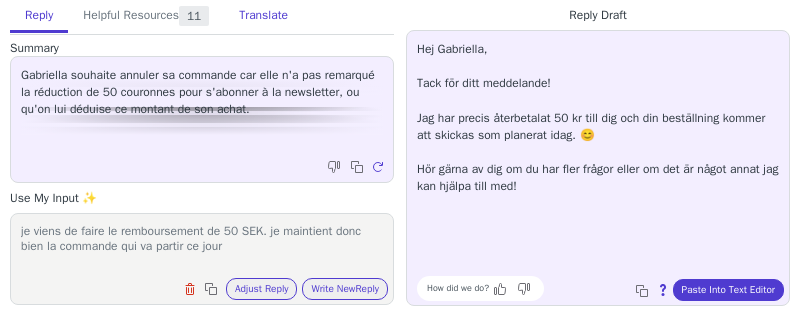 click on "Translate" at bounding box center [263, 16] 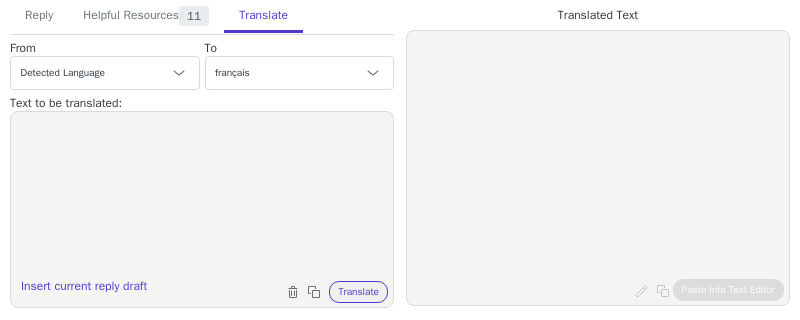 click on "Insert current reply draft" at bounding box center (84, 290) 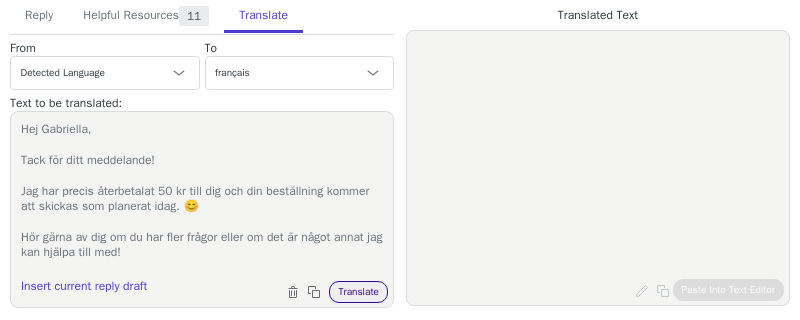click on "Translate" at bounding box center [358, 292] 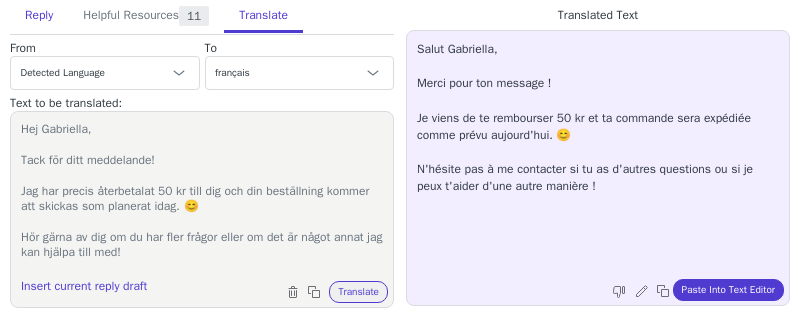 click on "Reply" at bounding box center [39, 16] 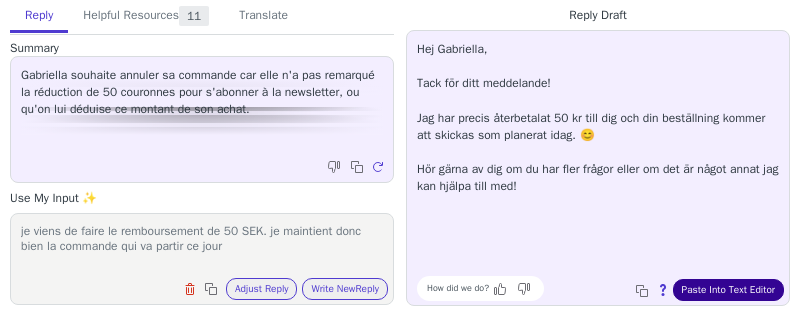 click on "Paste Into Text Editor" at bounding box center (728, 290) 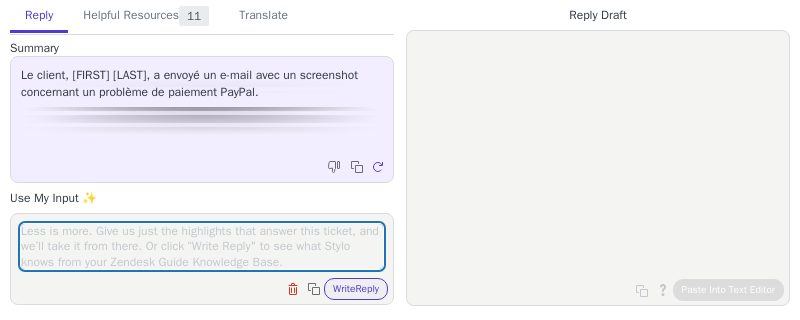 scroll, scrollTop: 0, scrollLeft: 0, axis: both 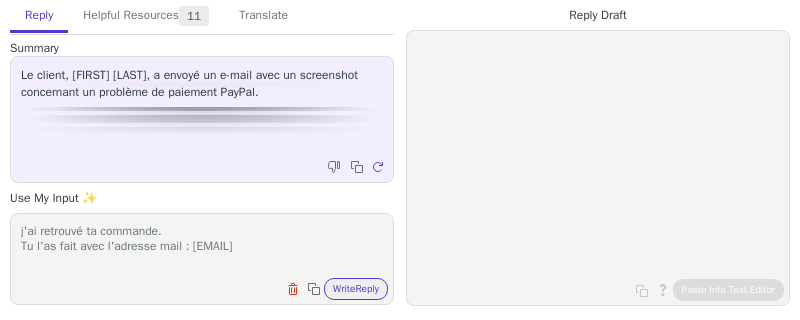 paste on "[EMAIL]" 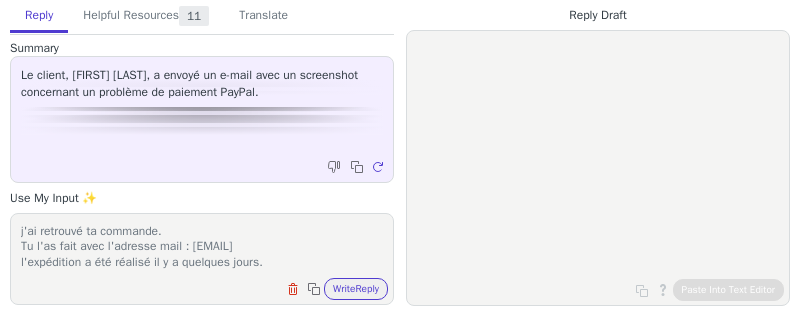 scroll, scrollTop: 15, scrollLeft: 0, axis: vertical 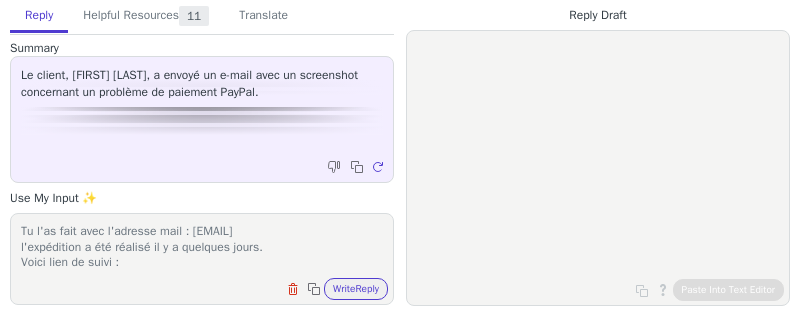 paste on "https://www.chronopost.fr/tracking-no-cms/suivi-page?listeNumerosLT=XT316122345TS&langue=en" 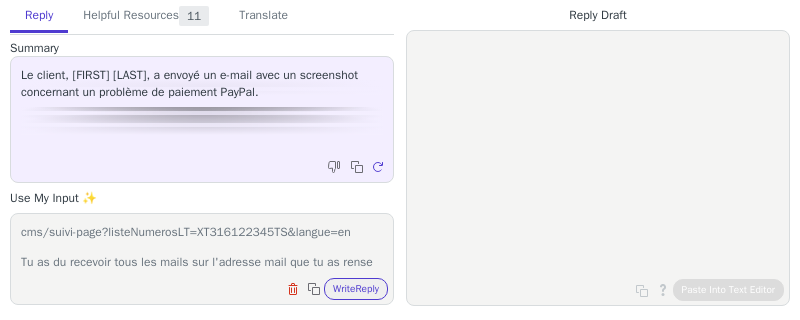 scroll, scrollTop: 77, scrollLeft: 0, axis: vertical 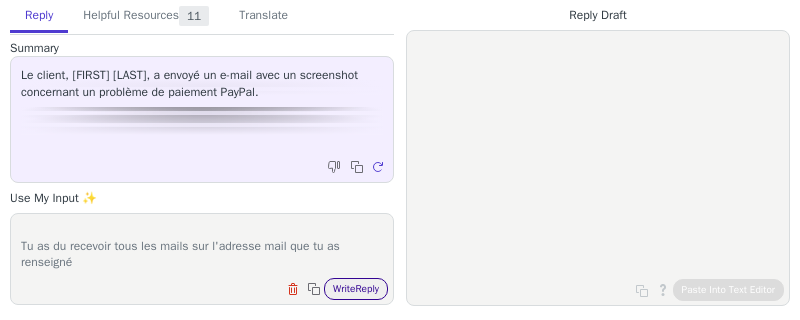 type on "j'ai retrouvé ta commande.
Tu l'as fait avec l'adresse mail : [EMAIL]
l'expédition a été réalisé il y a quelques jours.
Voici lien de suivi : https://www.chronopost.fr/tracking-no-cms/suivi-page?listeNumerosLT=XT316122345TS&langue=en
Tu as du recevoir tous les mails sur l'adresse mail que tu as renseigné" 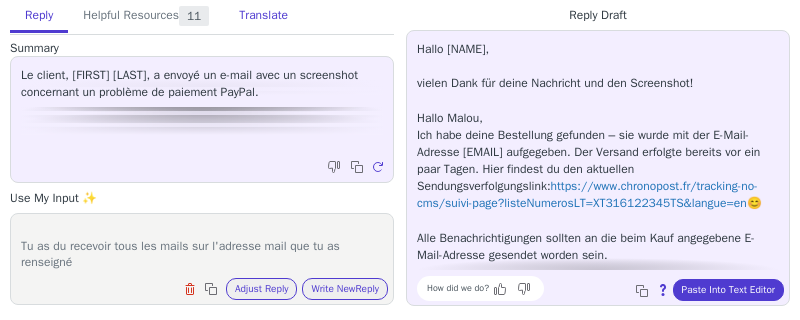 click on "Translate" at bounding box center [263, 16] 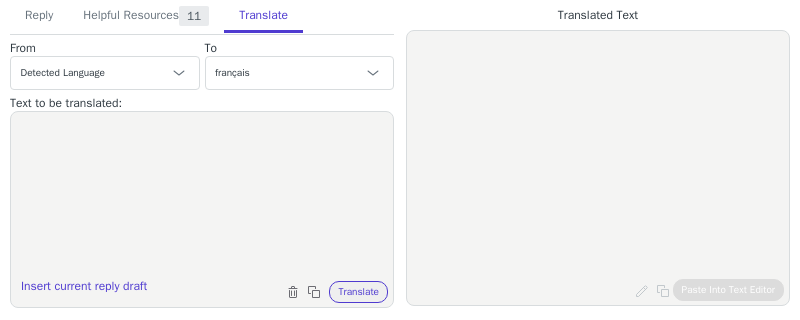 drag, startPoint x: 114, startPoint y: 290, endPoint x: 296, endPoint y: 282, distance: 182.17574 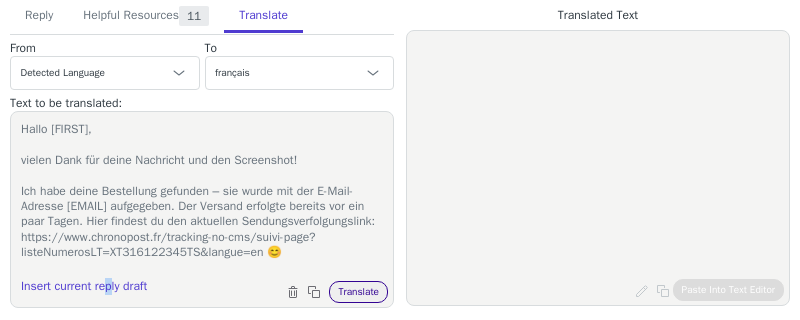 click on "Translate" at bounding box center (358, 292) 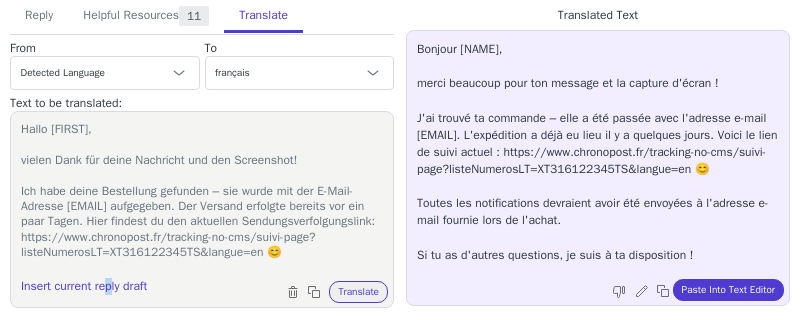 scroll, scrollTop: 11, scrollLeft: 0, axis: vertical 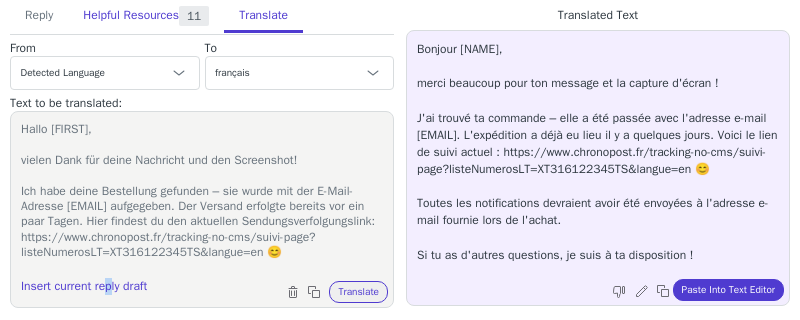 drag, startPoint x: 27, startPoint y: 13, endPoint x: 92, endPoint y: 25, distance: 66.09841 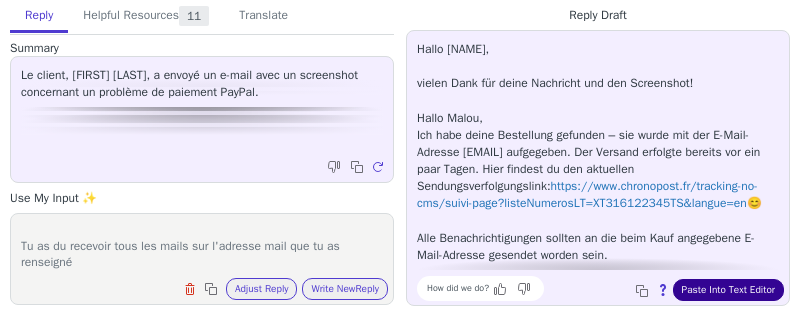 click on "Paste Into Text Editor" at bounding box center (728, 290) 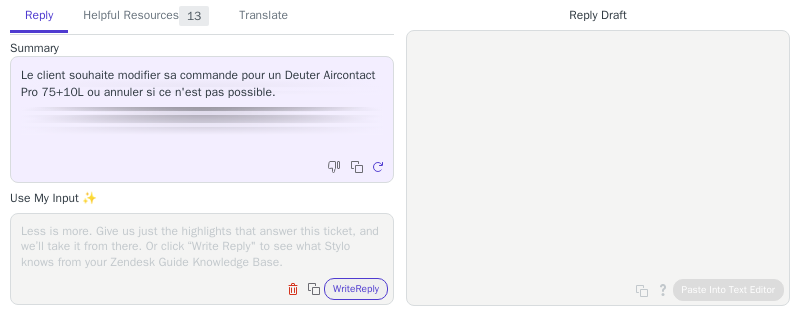 scroll, scrollTop: 0, scrollLeft: 0, axis: both 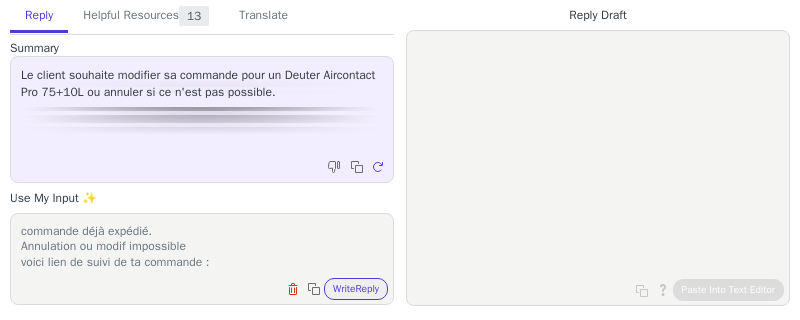 paste on "https://www.chronopost.fr/tracking-no-cms/suivi-page?listeNumerosLT=XT316405678TS&langue=en" 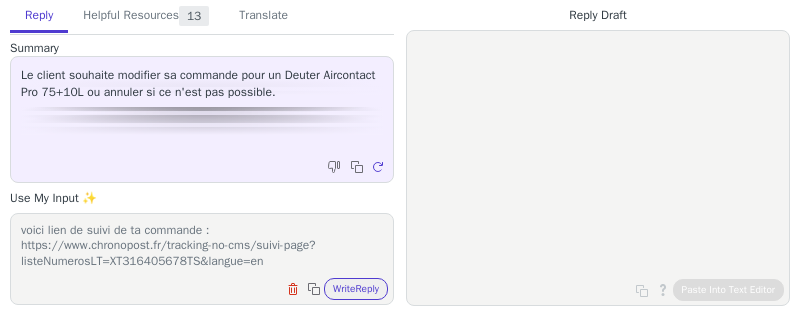 scroll, scrollTop: 61, scrollLeft: 0, axis: vertical 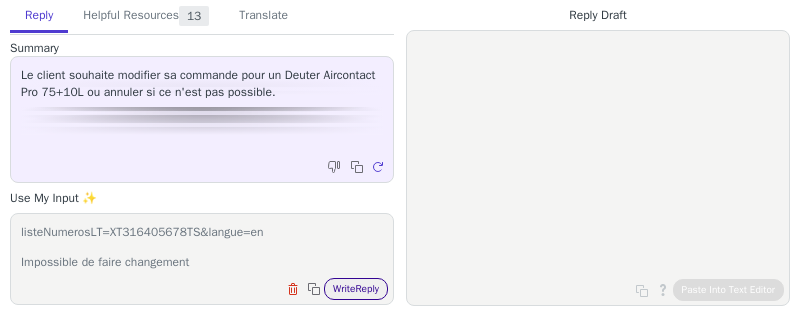 type on "commande déjà expédié.
Annulation ou modif impossible
voici lien de suivi de ta commande : https://www.chronopost.fr/tracking-no-cms/suivi-page?listeNumerosLT=XT316405678TS&langue=en
Impossible de faire changement" 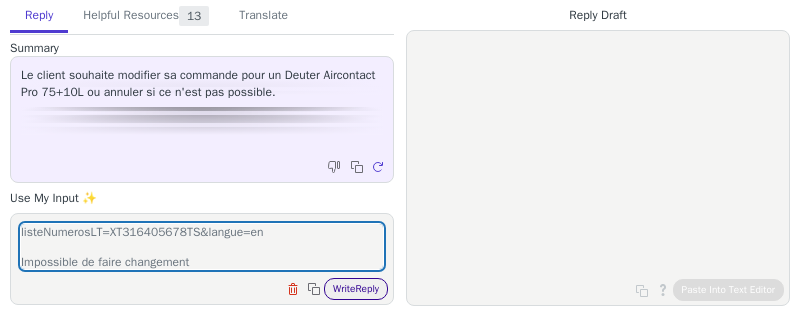 click on "Write  Reply" at bounding box center (356, 289) 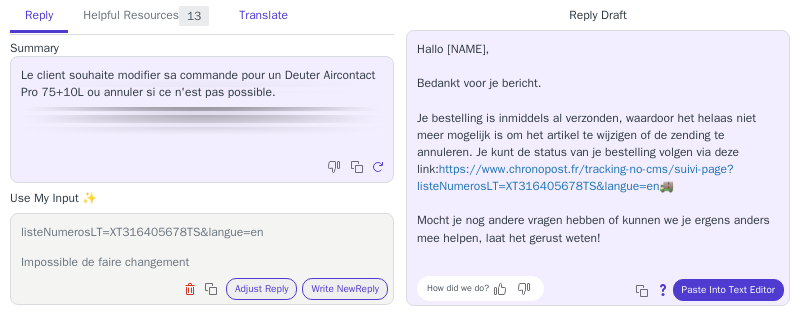 click on "Translate" at bounding box center (263, 16) 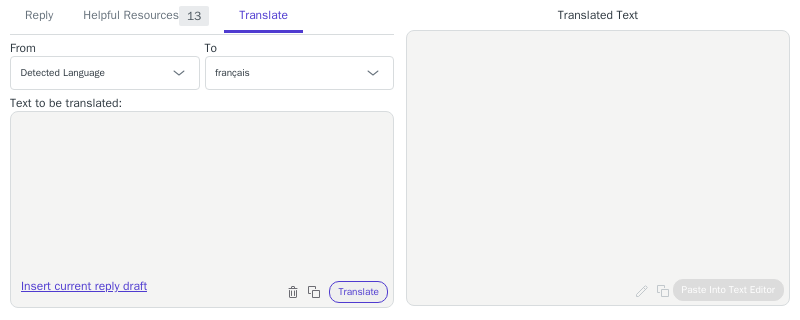 drag, startPoint x: 144, startPoint y: 286, endPoint x: 229, endPoint y: 291, distance: 85.146935 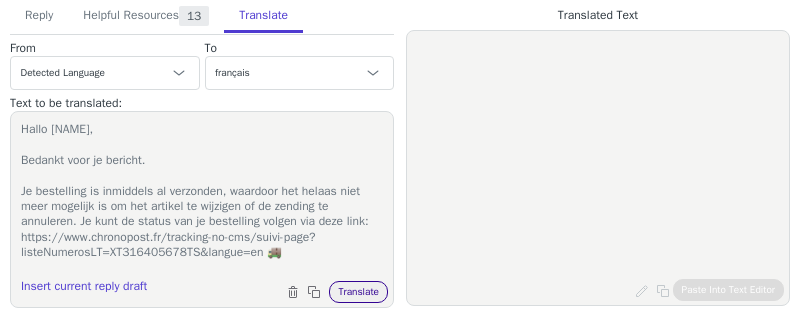 click on "Translate" at bounding box center (358, 292) 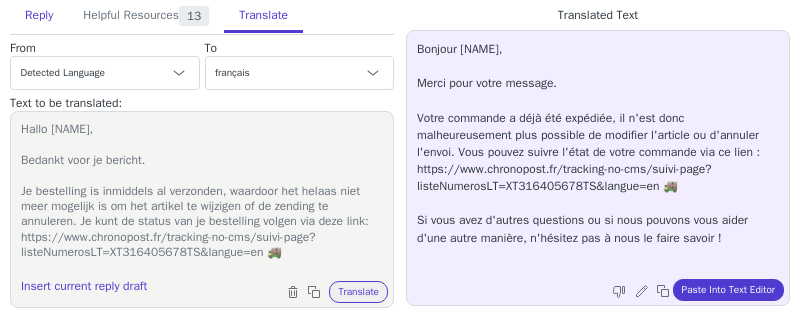 click on "Reply" at bounding box center [39, 16] 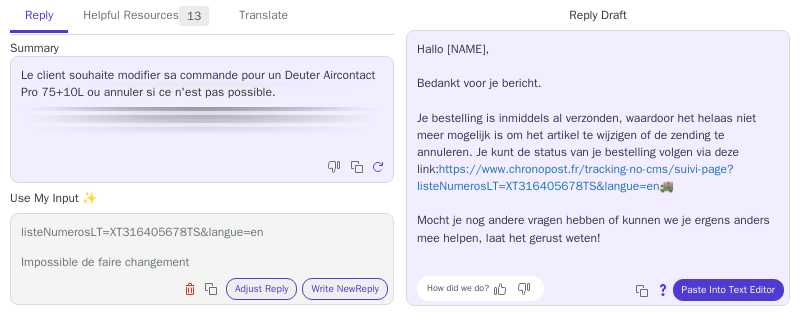 drag, startPoint x: 718, startPoint y: 287, endPoint x: 652, endPoint y: 281, distance: 66.27216 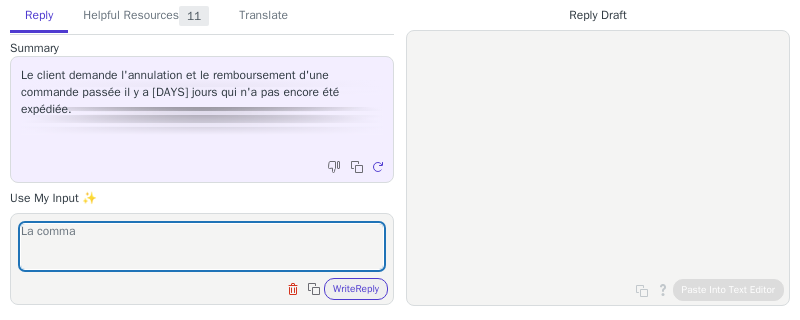 scroll, scrollTop: 0, scrollLeft: 0, axis: both 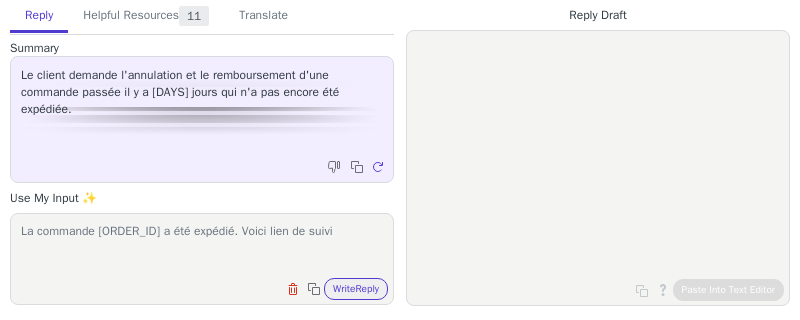 drag, startPoint x: 362, startPoint y: 231, endPoint x: 413, endPoint y: 226, distance: 51.24451 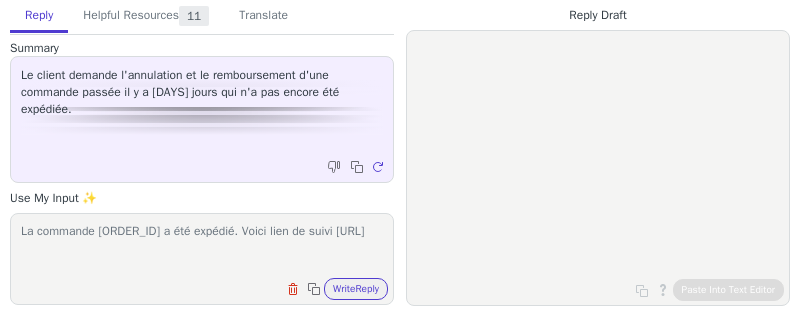 scroll, scrollTop: 31, scrollLeft: 0, axis: vertical 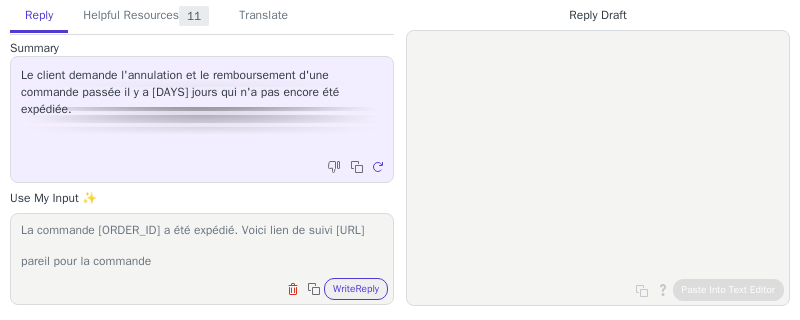 click on "La commande [ORDER_ID] a été expédié. Voici lien de suivi [URL]
pareil pour la commande Clear field Copy to clipboard Write  Reply" at bounding box center (202, 259) 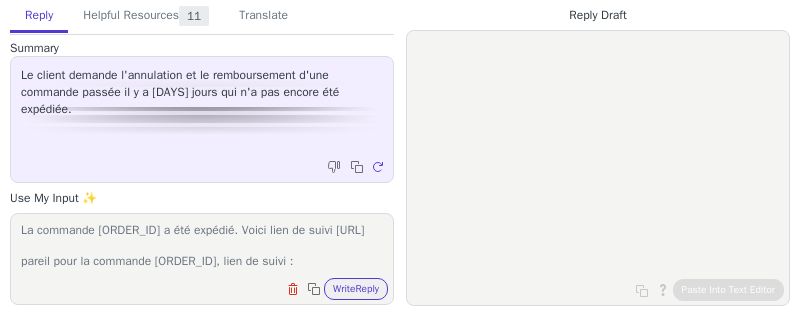 drag, startPoint x: 321, startPoint y: 260, endPoint x: 402, endPoint y: 258, distance: 81.02469 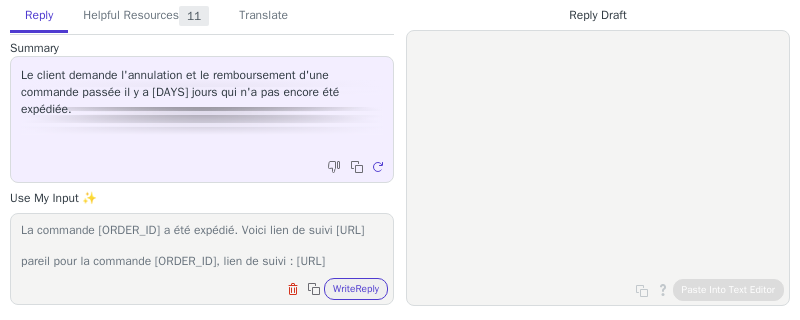 scroll, scrollTop: 61, scrollLeft: 0, axis: vertical 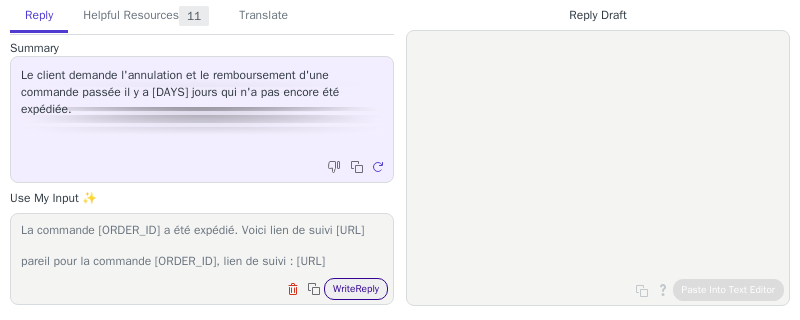 type on "La commande [ORDER_ID] a été expédié. Voici lien de suivi [URL]
pareil pour la commande [ORDER_ID], lien de suivi : [URL]" 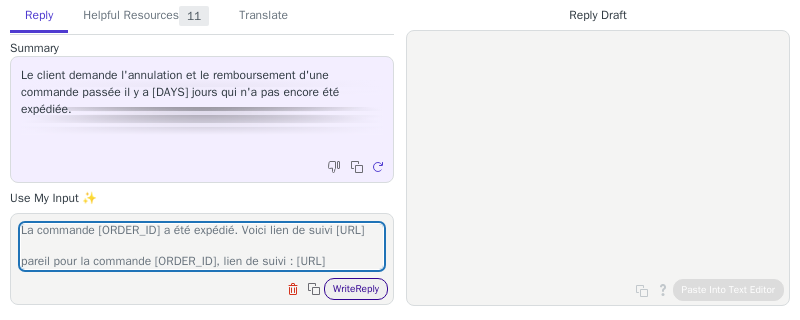 click on "Write  Reply" at bounding box center [356, 289] 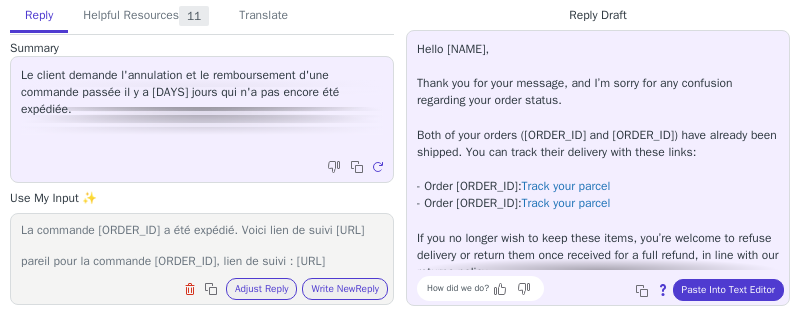 scroll, scrollTop: 80, scrollLeft: 0, axis: vertical 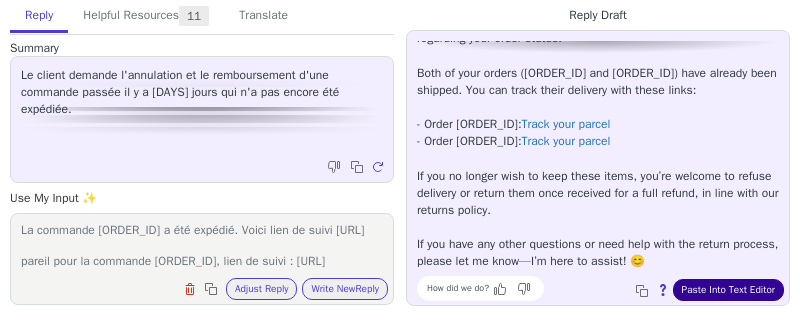 click on "Paste Into Text Editor" at bounding box center (728, 290) 